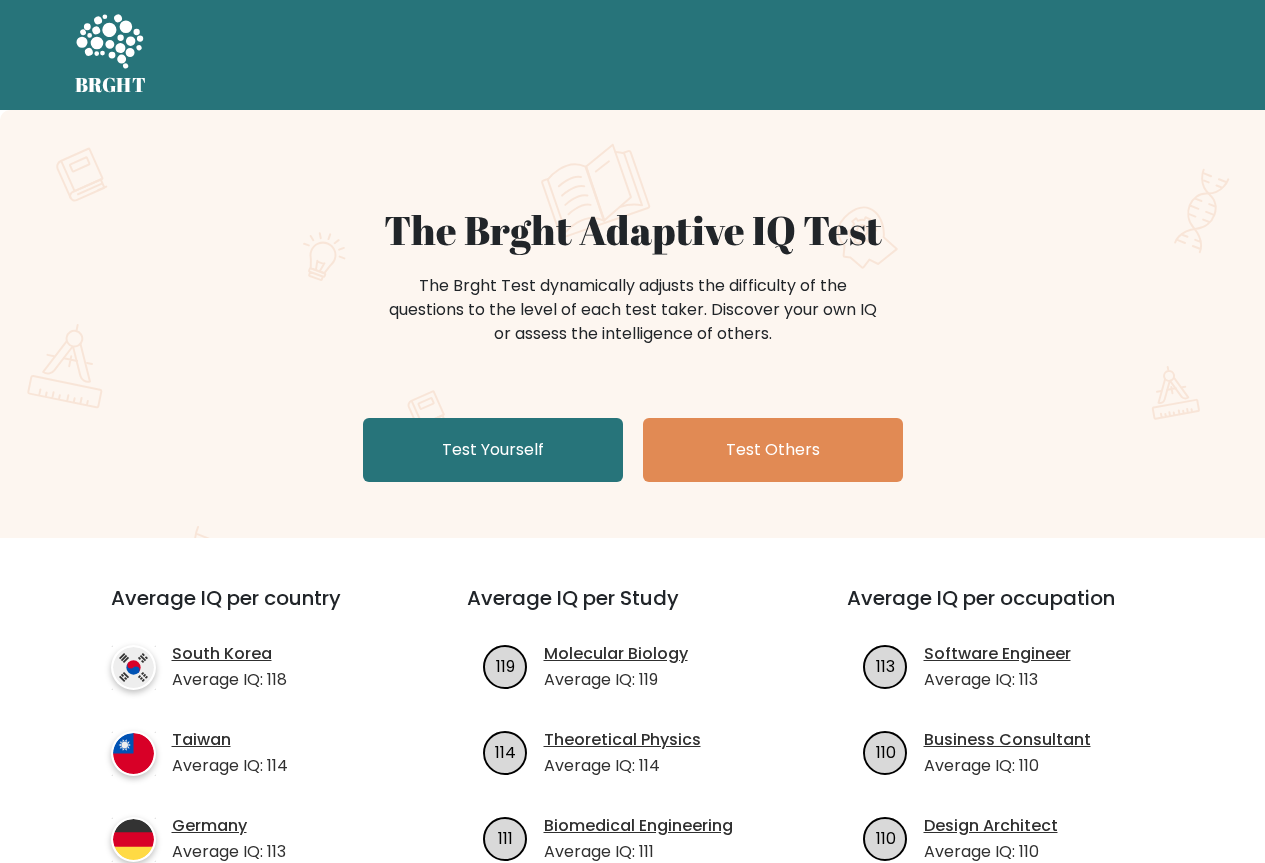 scroll, scrollTop: 0, scrollLeft: 0, axis: both 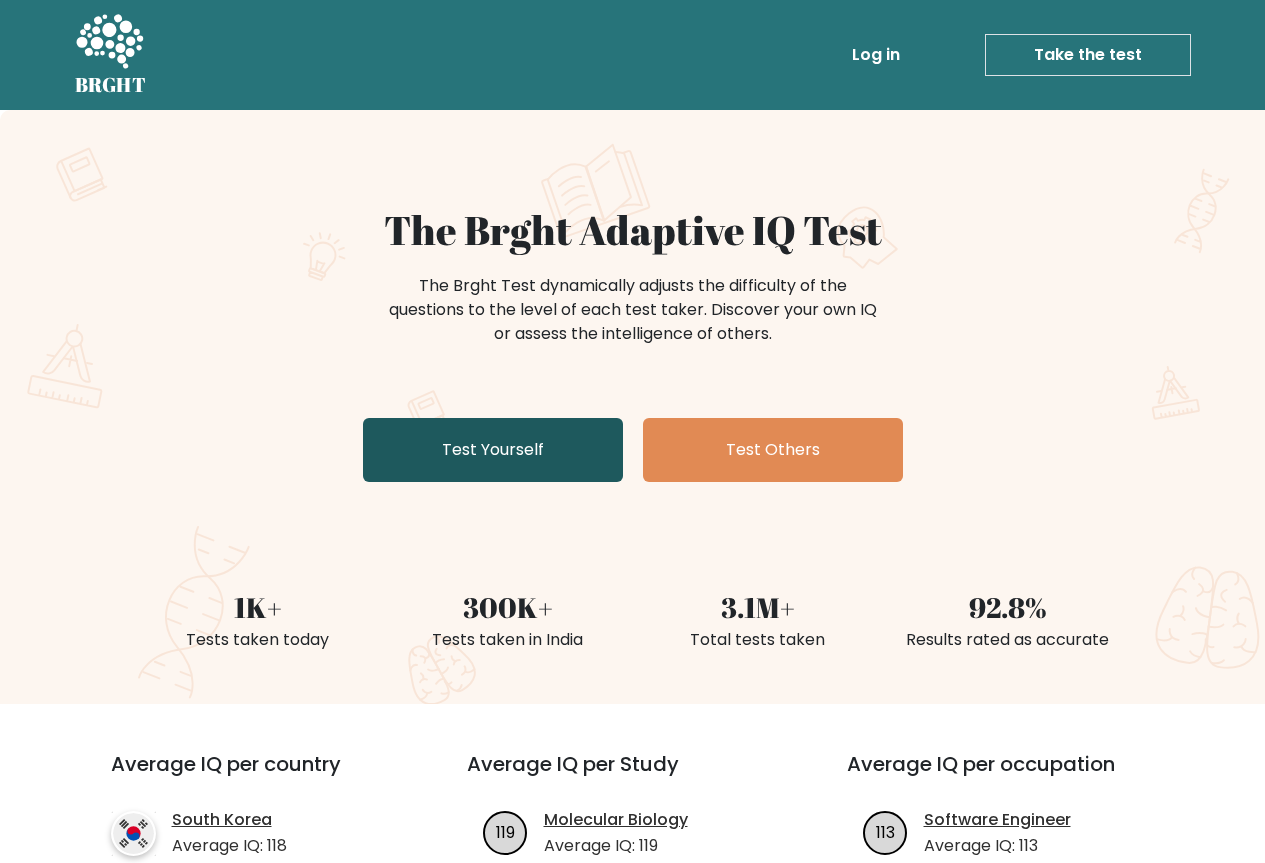 click on "Test Yourself" at bounding box center [493, 450] 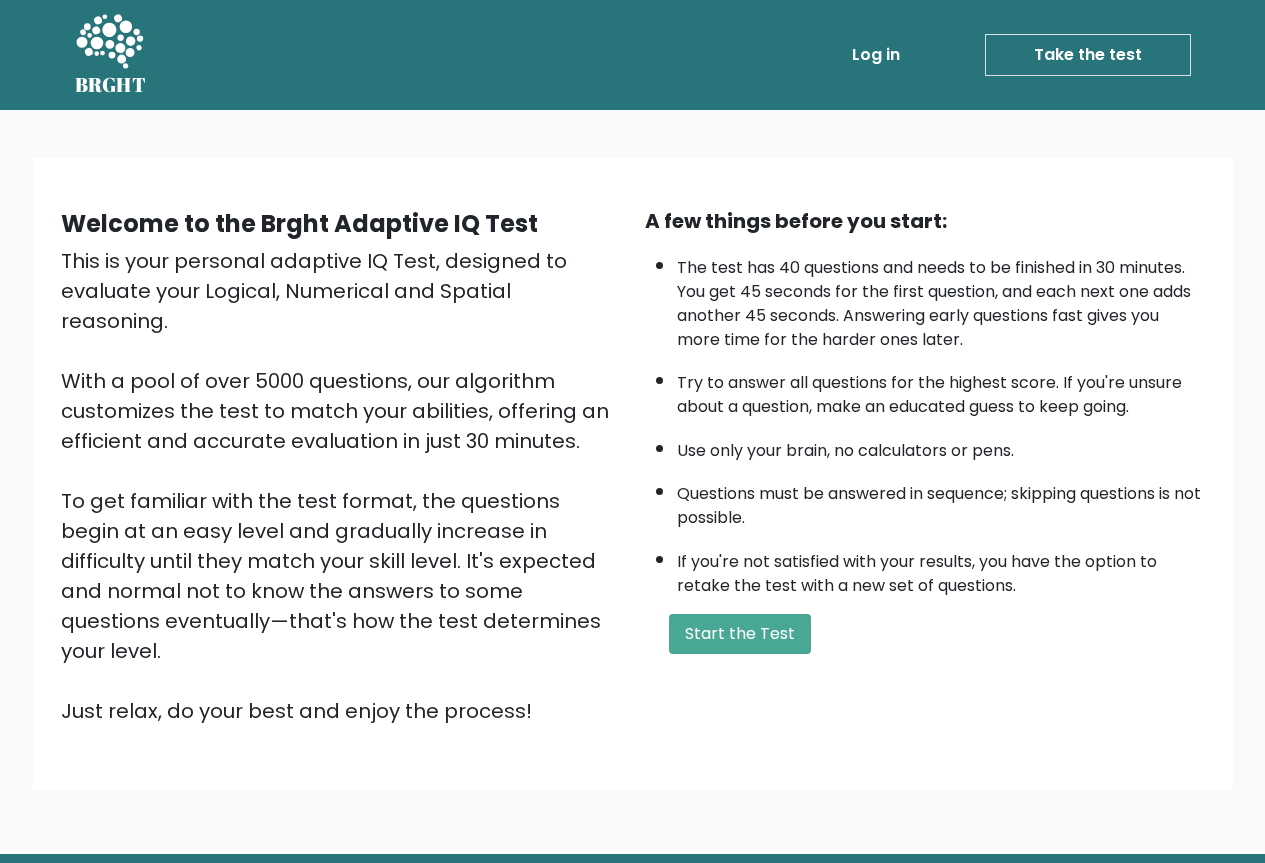 scroll, scrollTop: 0, scrollLeft: 0, axis: both 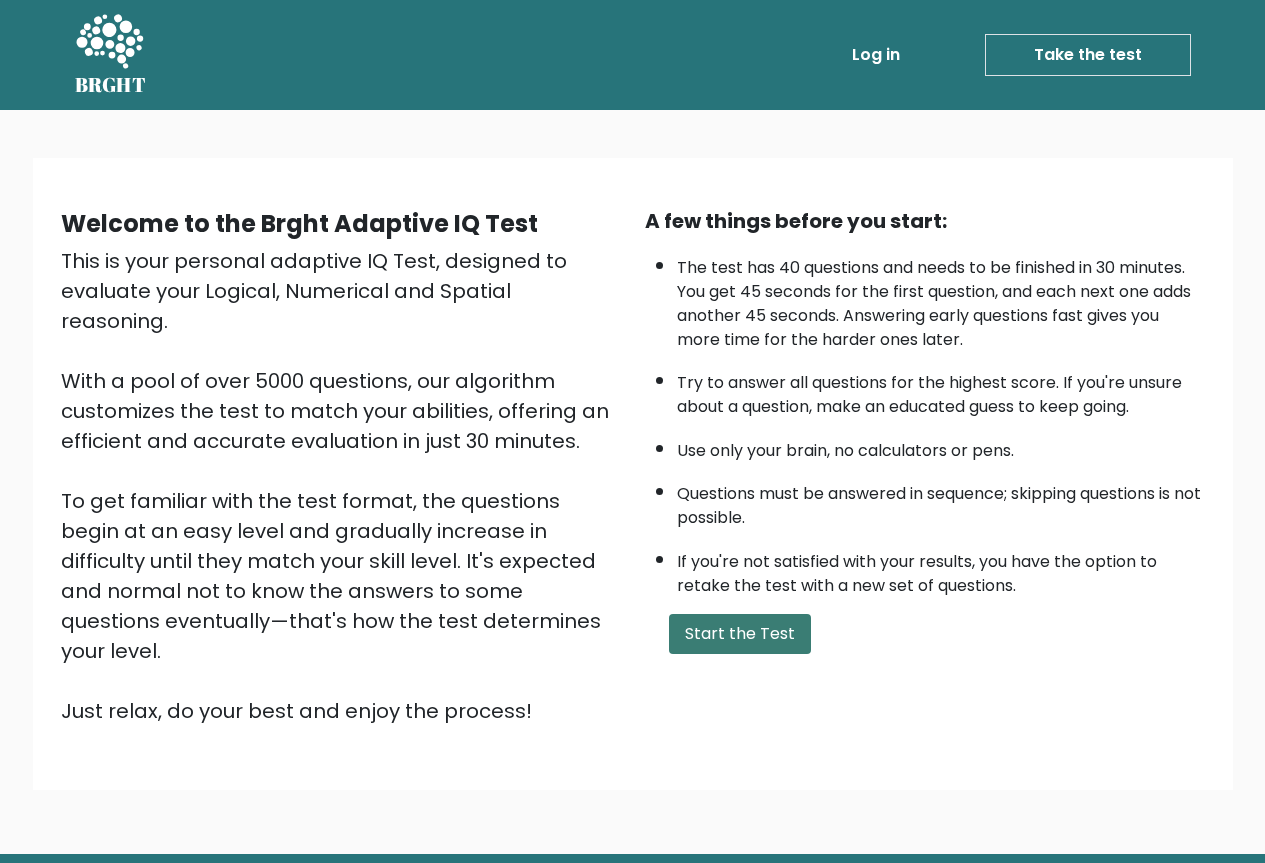 click on "Start the Test" at bounding box center [740, 634] 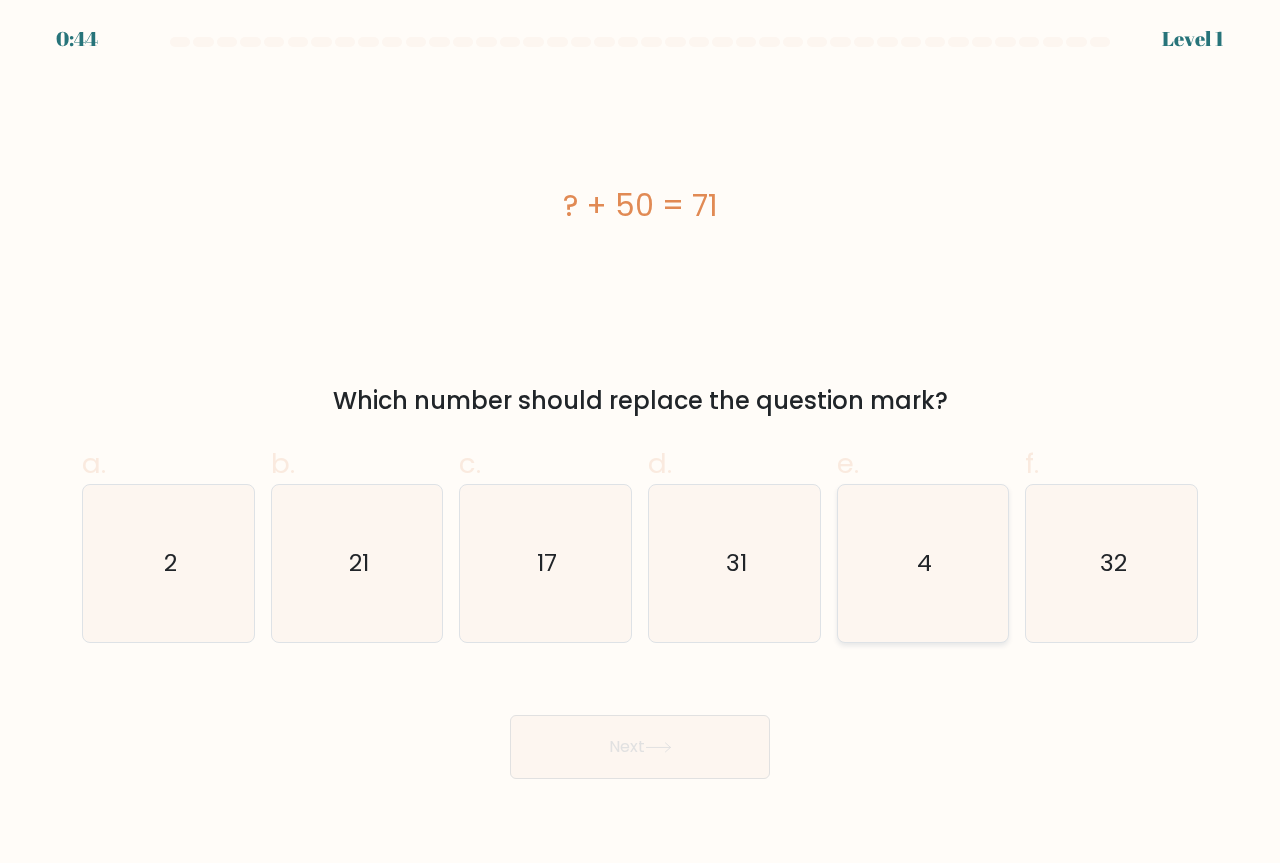 scroll, scrollTop: 0, scrollLeft: 0, axis: both 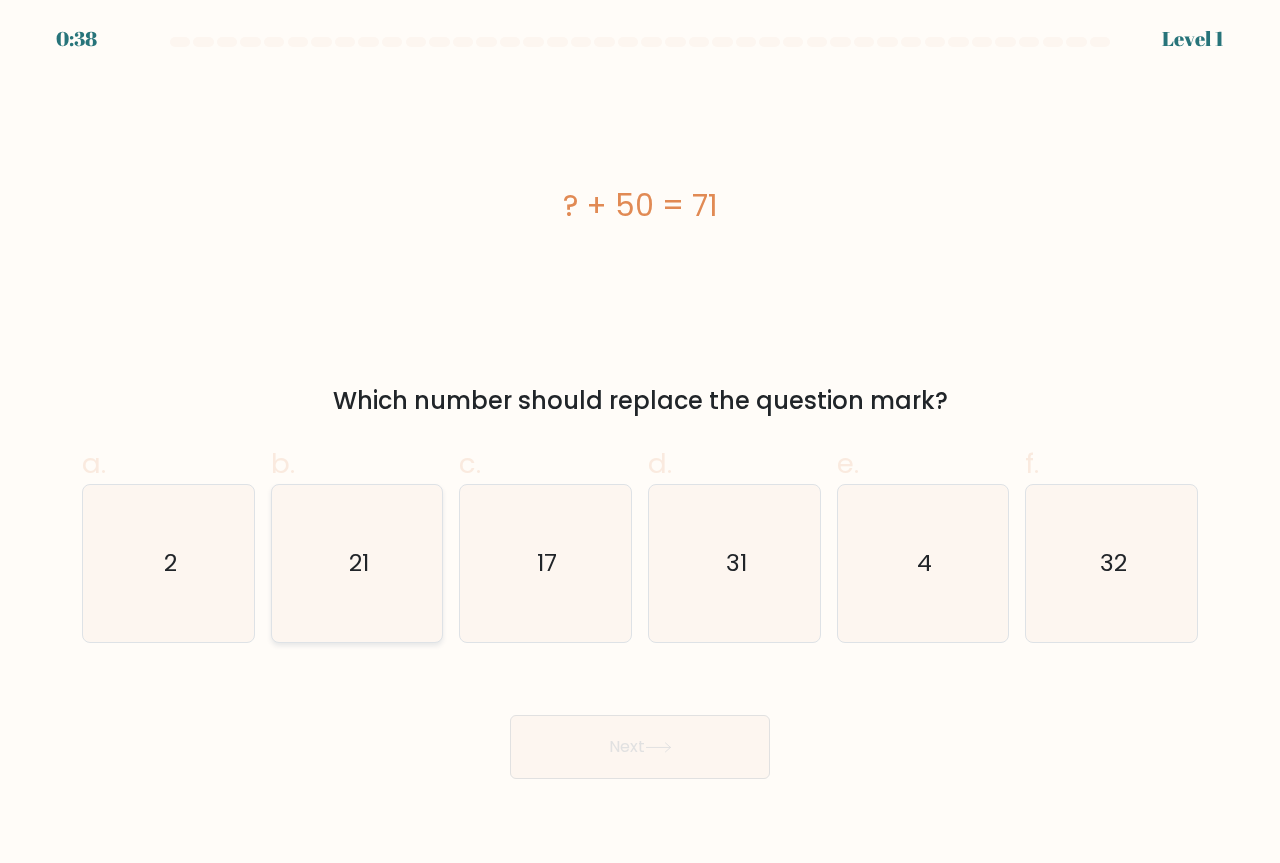 click on "21" at bounding box center [357, 563] 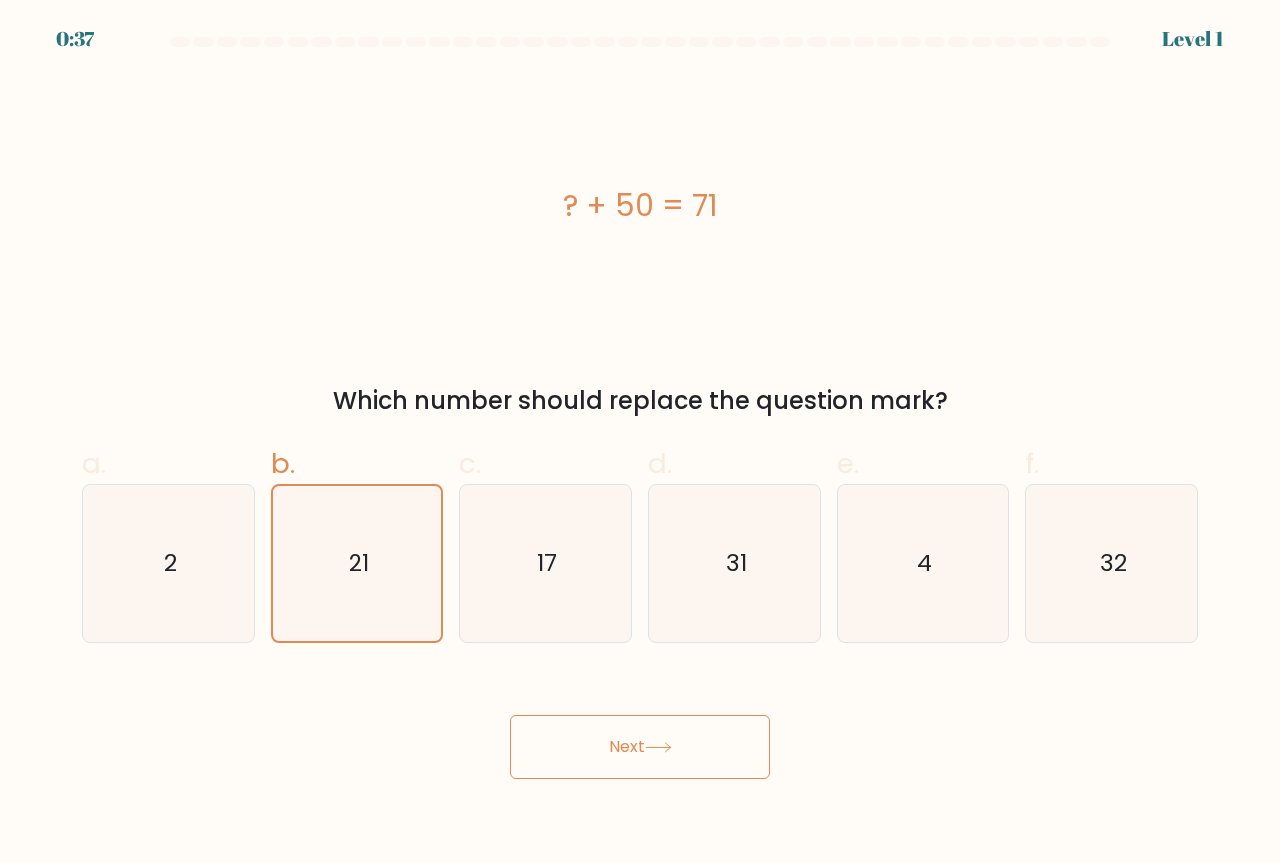 click on "Next" at bounding box center [640, 747] 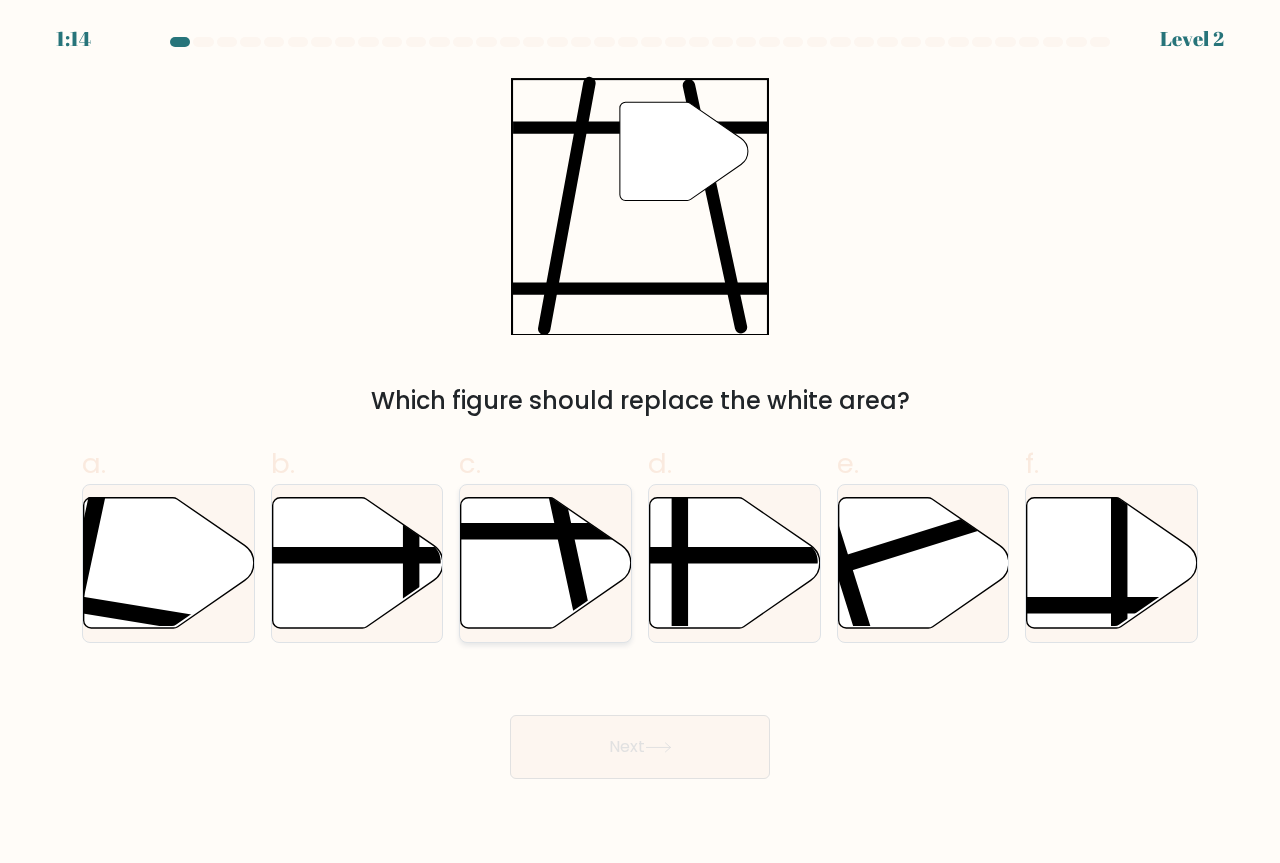 click at bounding box center [587, 636] 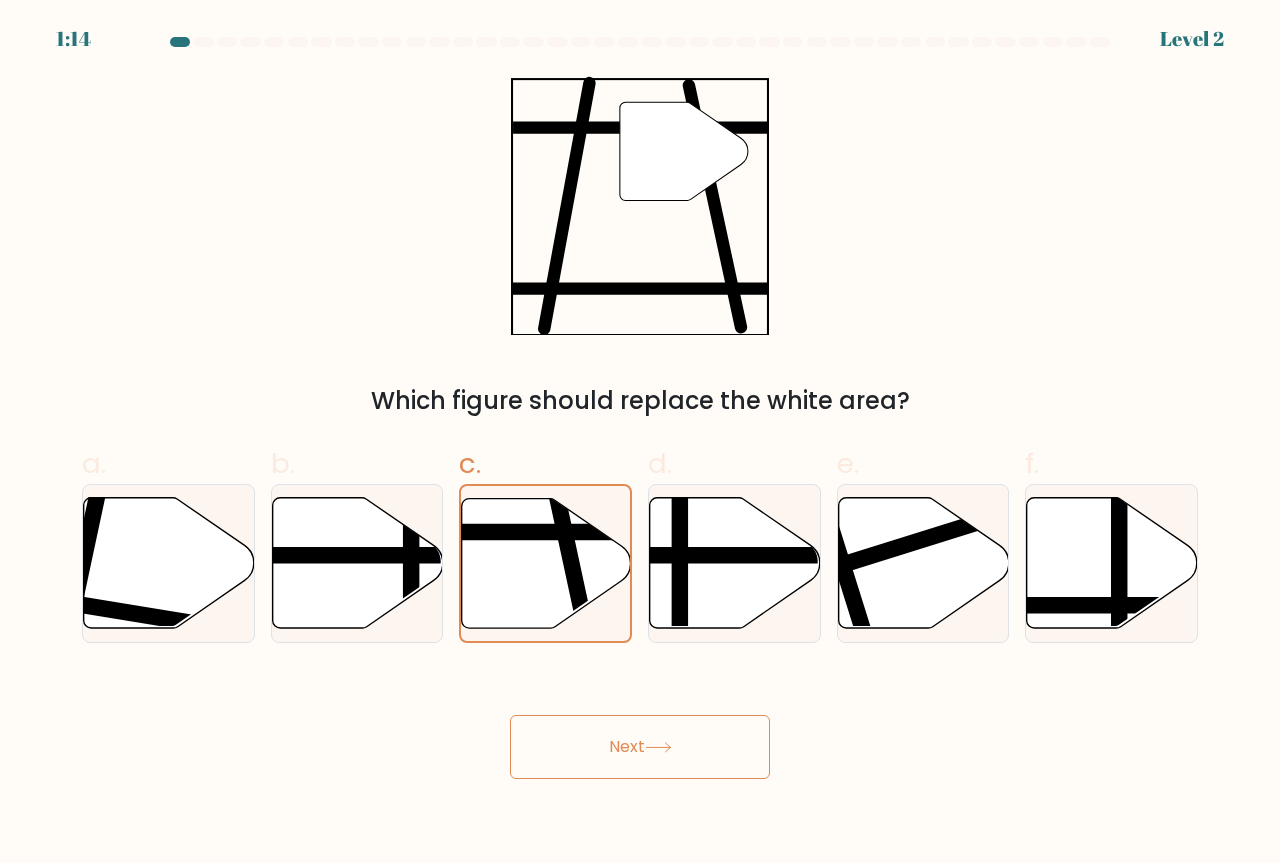 click on "Next" at bounding box center [640, 747] 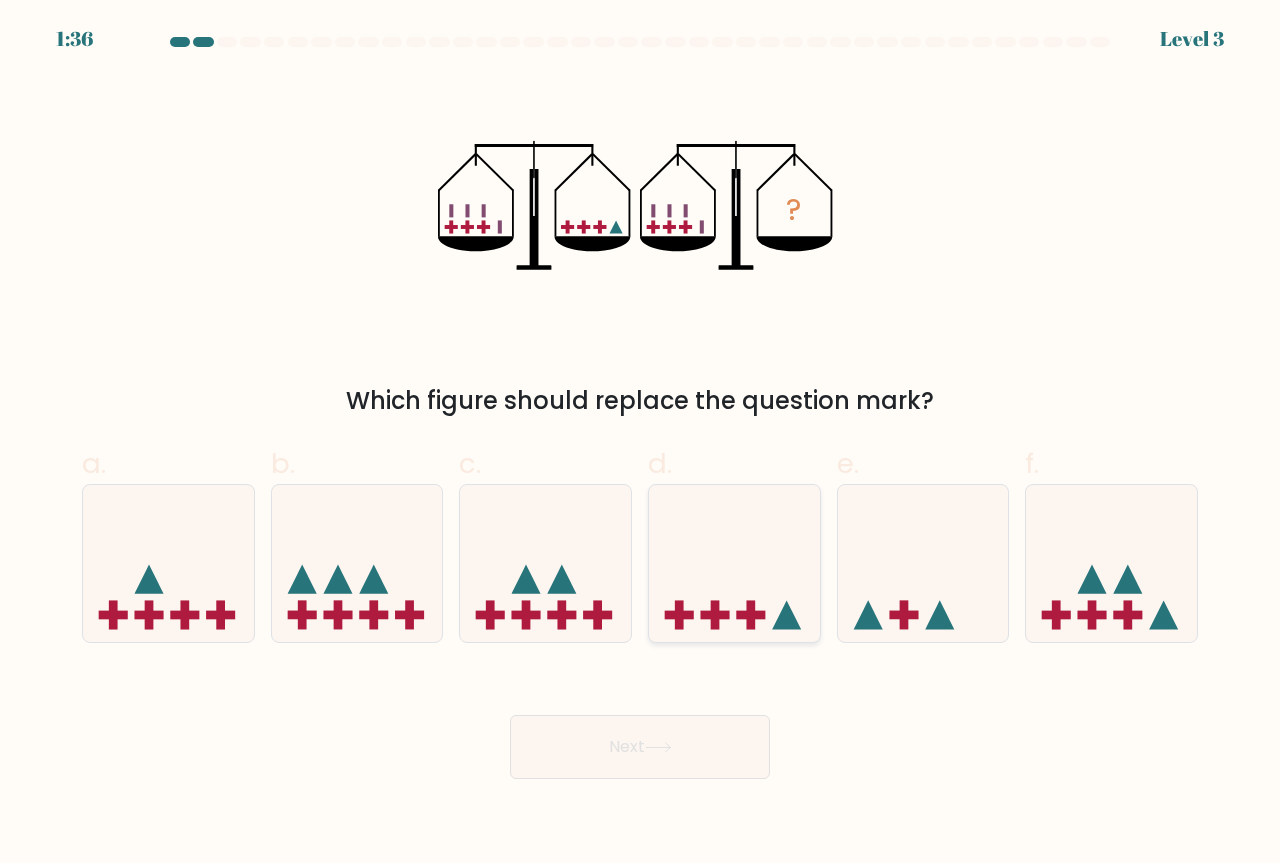 click at bounding box center (734, 563) 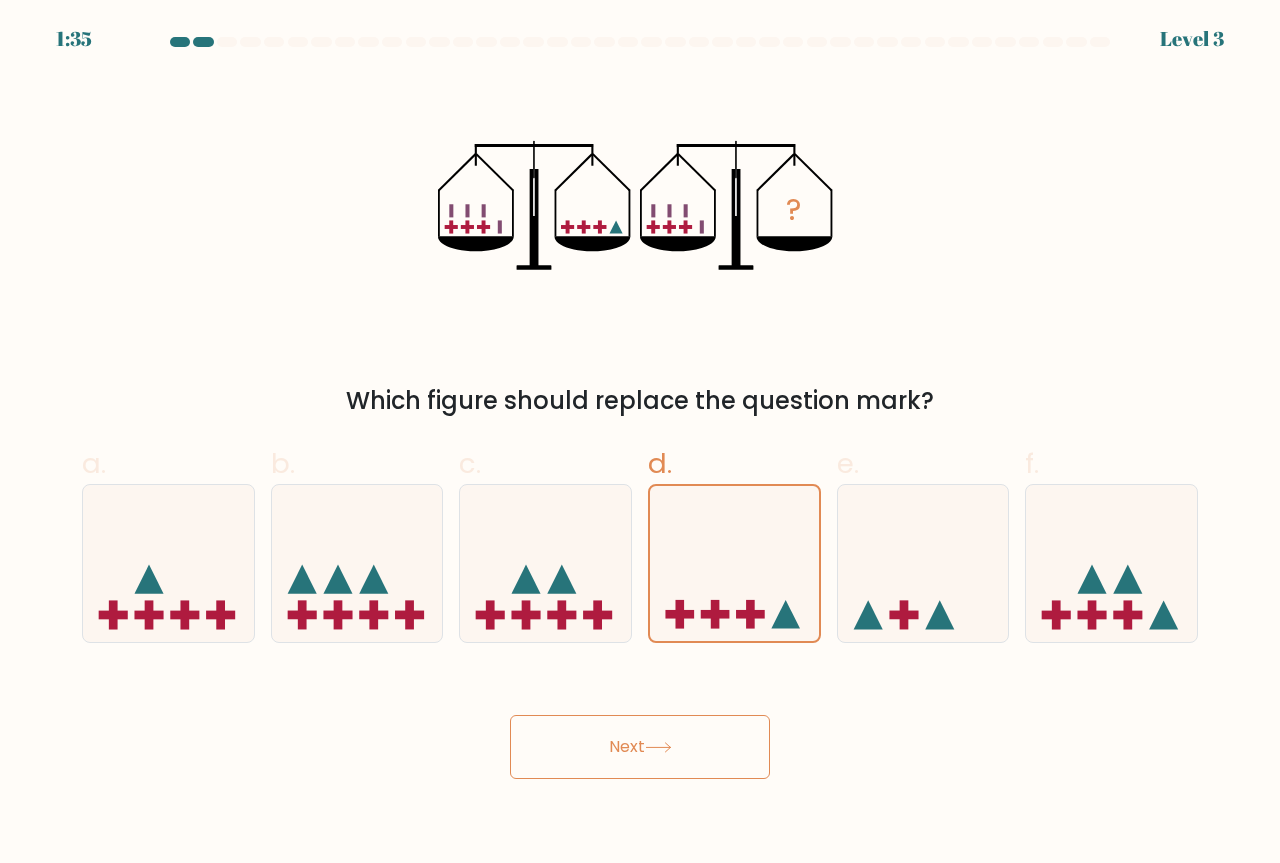 click on "Next" at bounding box center (640, 747) 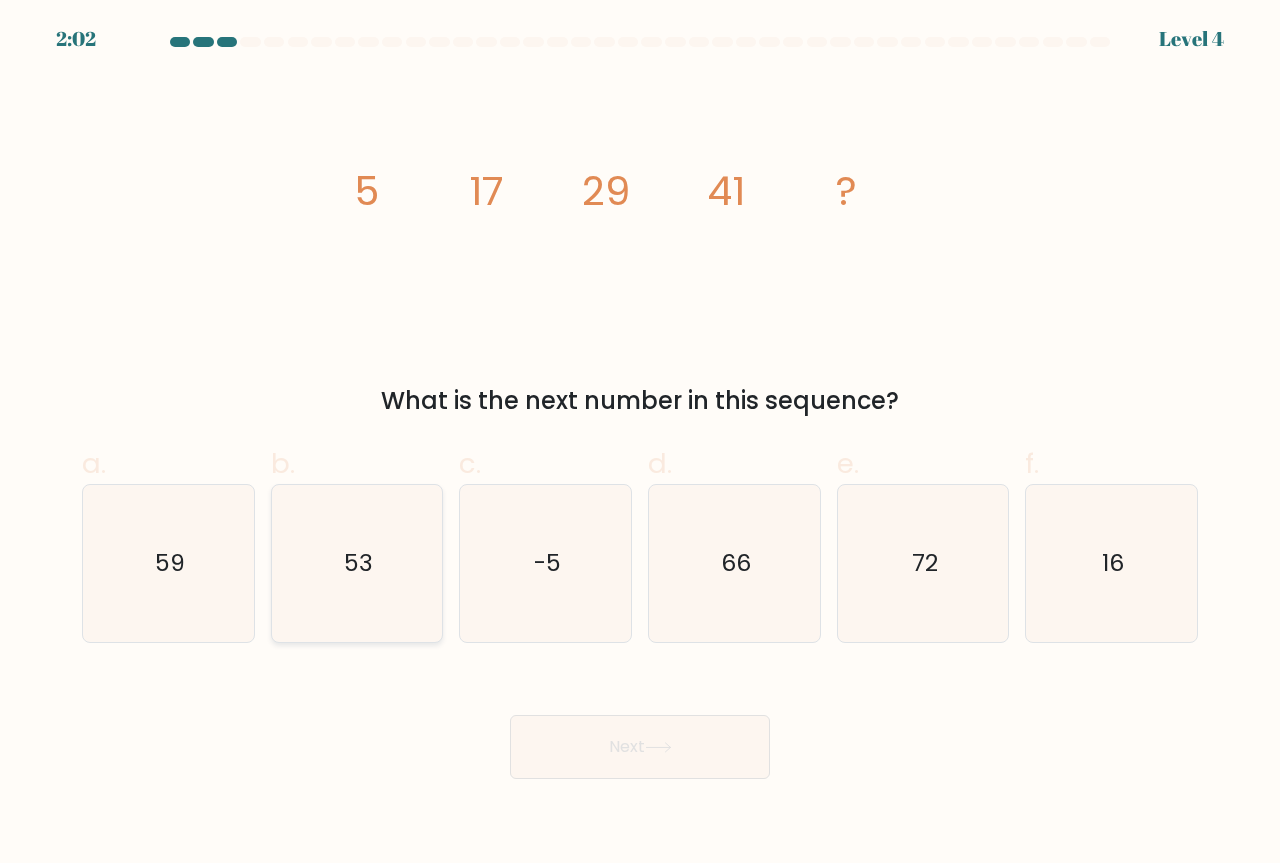 click on "53" at bounding box center (357, 563) 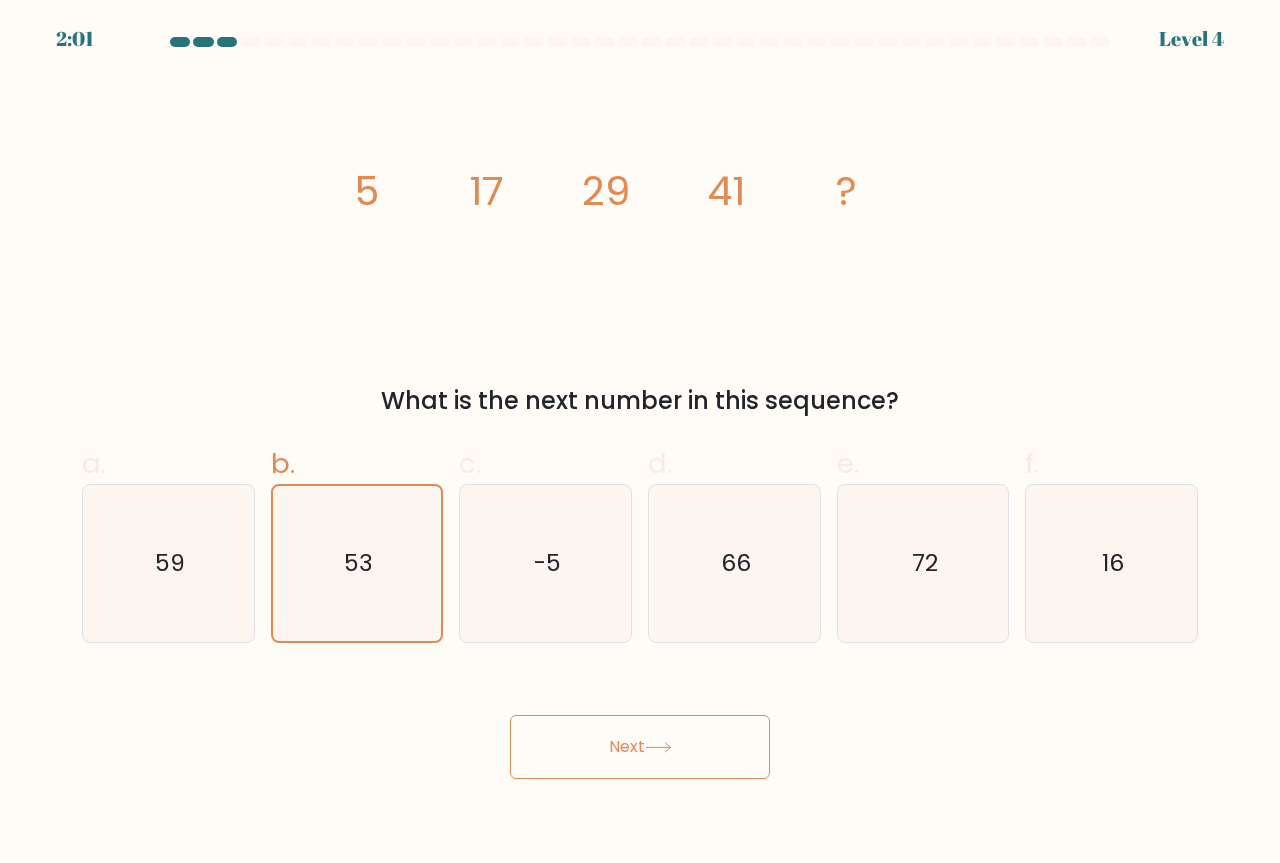 click on "2:01
Level 4" at bounding box center [640, 431] 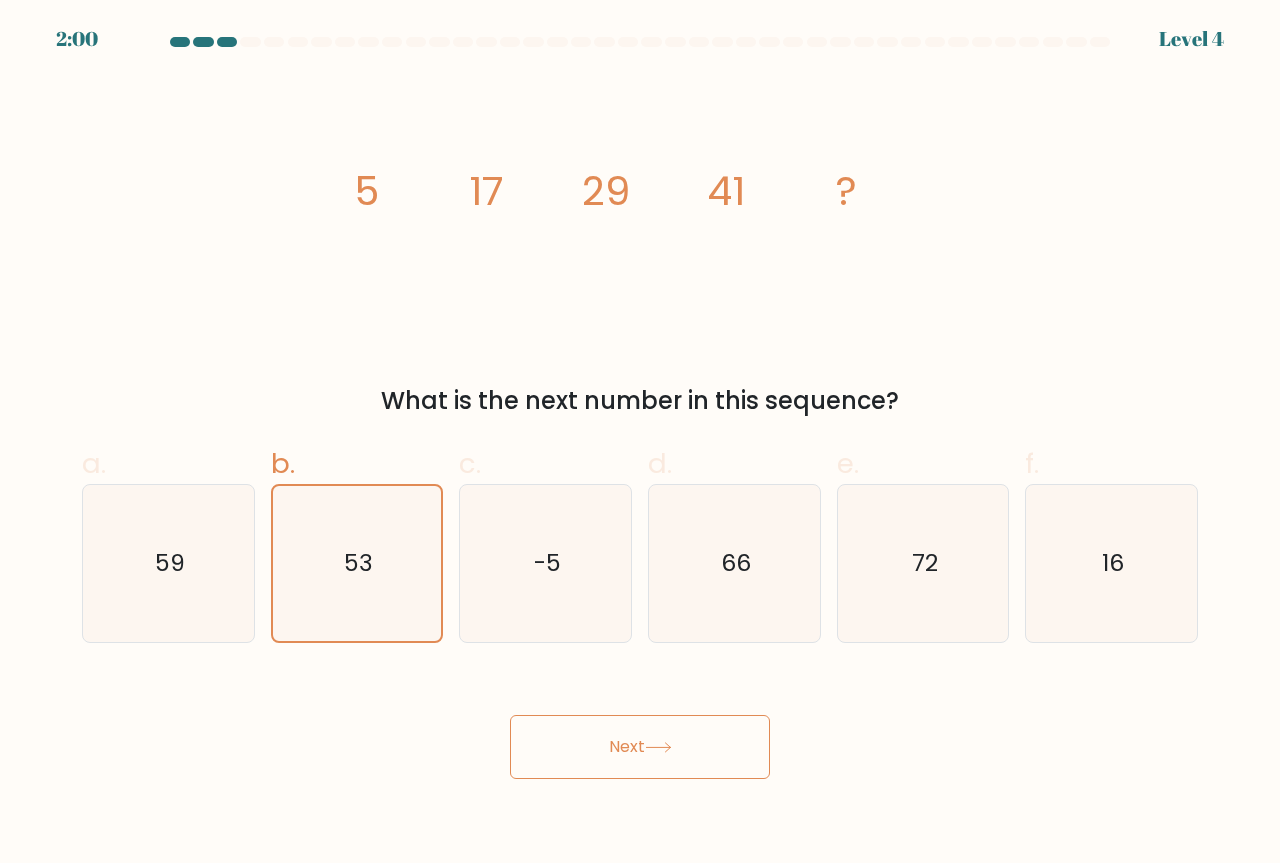 click on "Next" at bounding box center (640, 747) 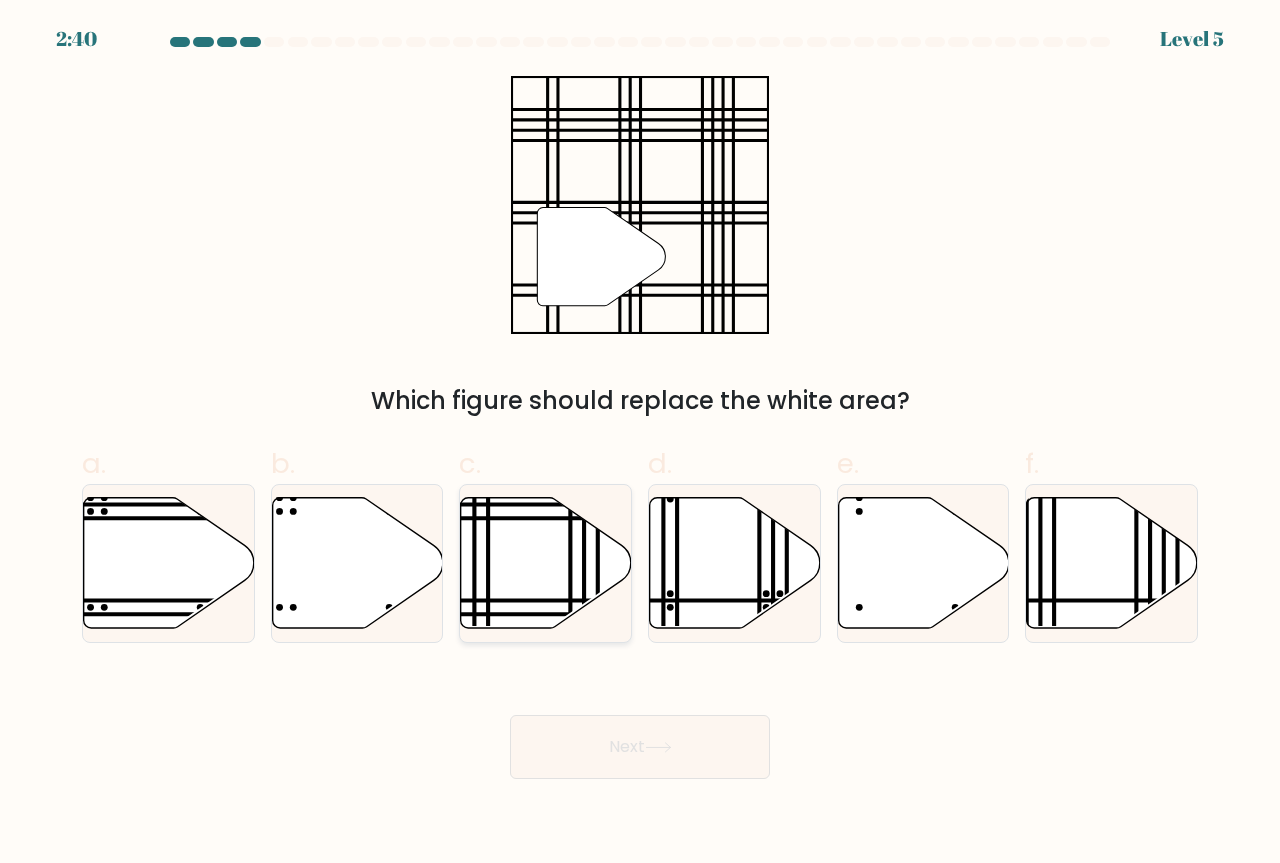 click at bounding box center (546, 563) 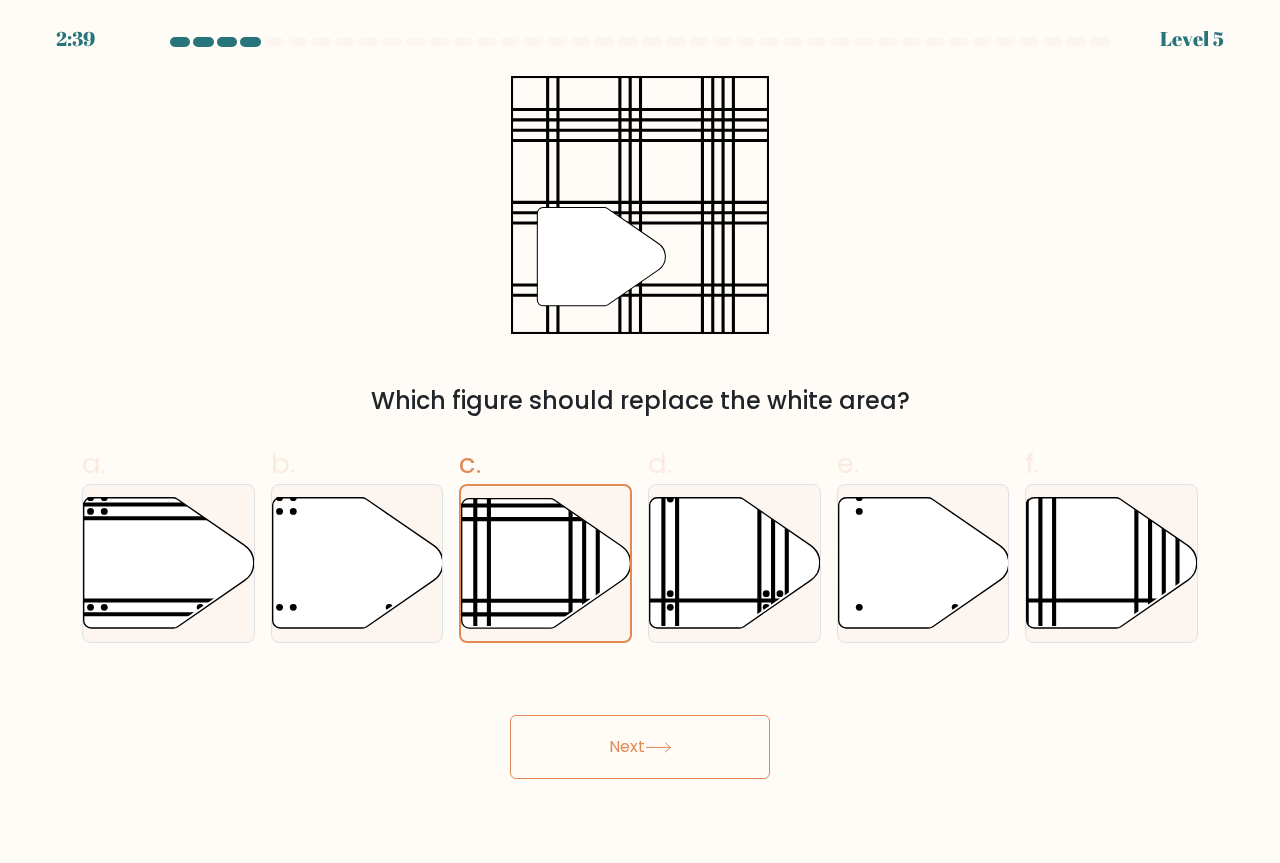 click on "Next" at bounding box center (640, 747) 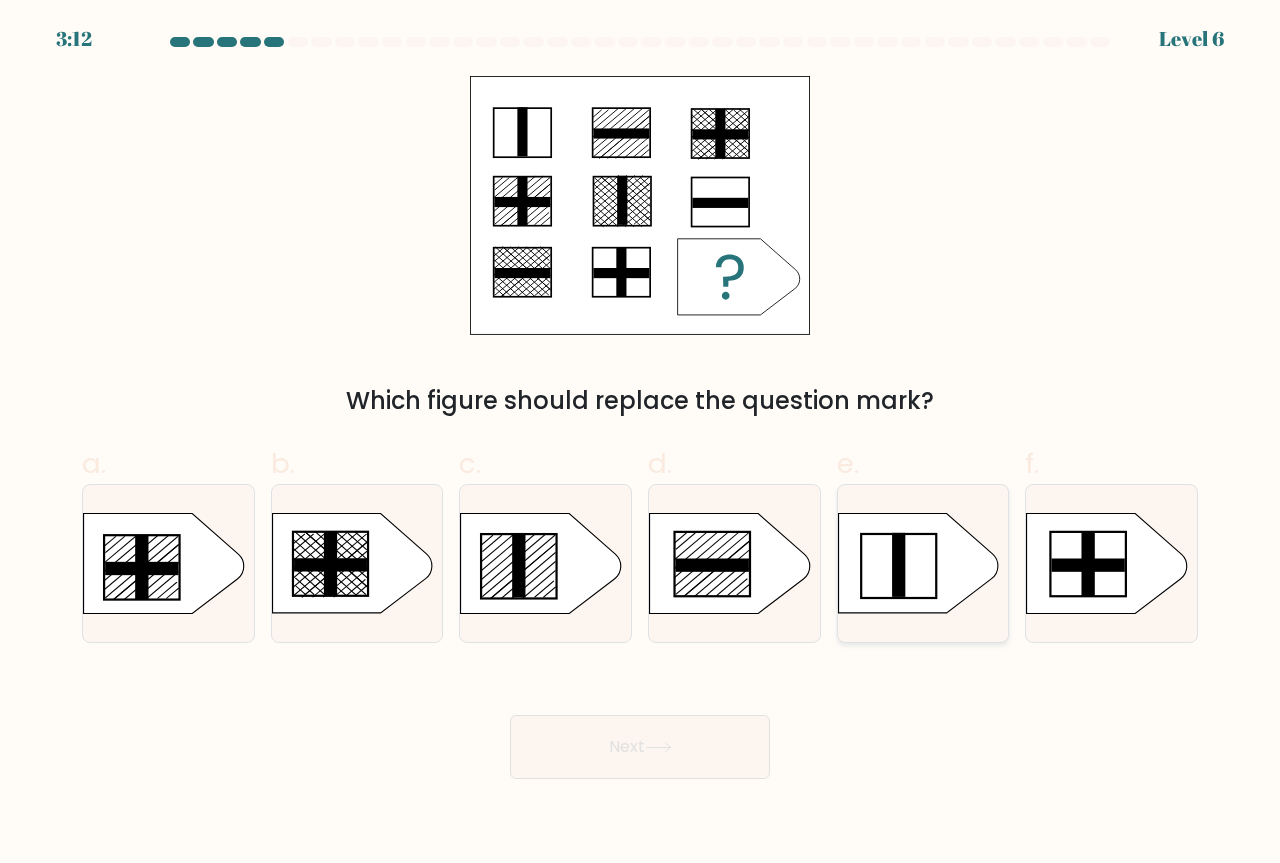 click at bounding box center [918, 564] 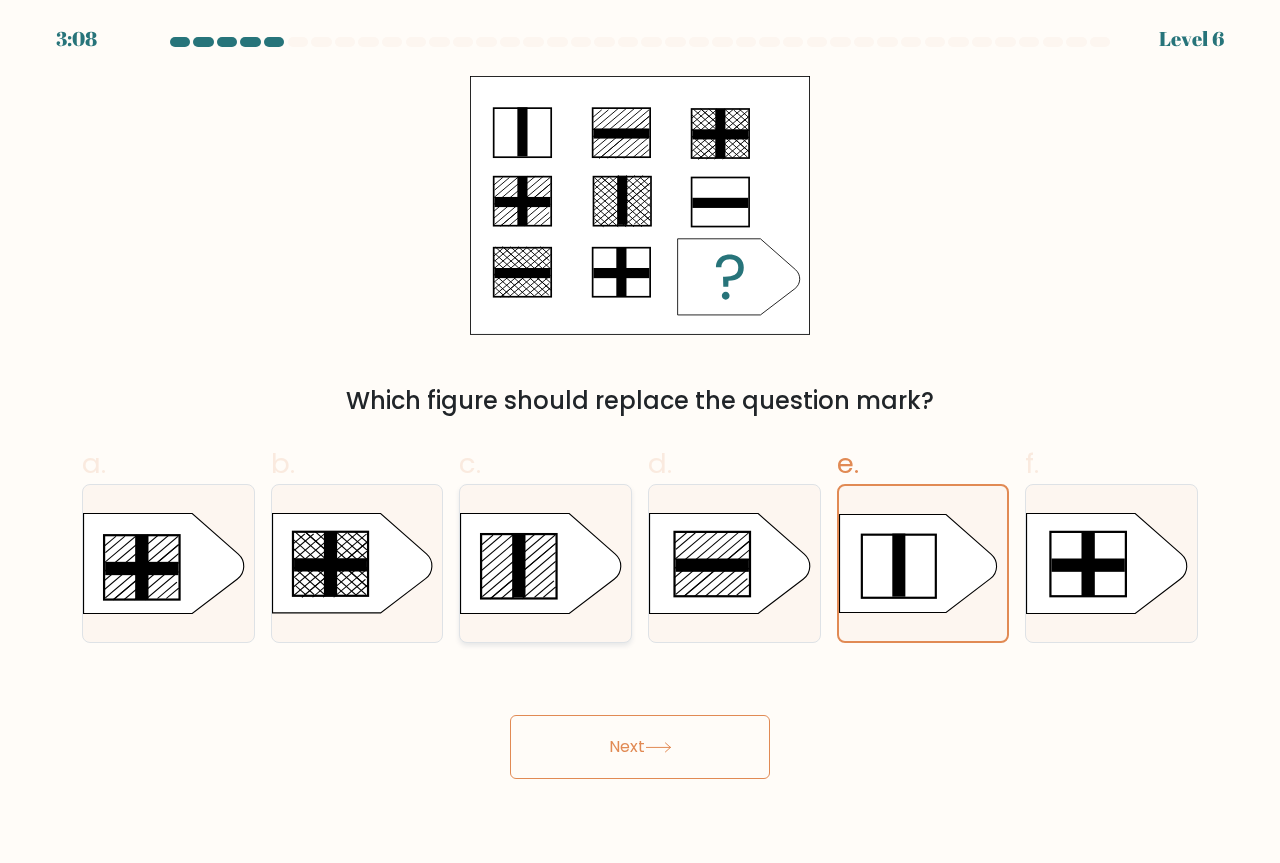 click at bounding box center (528, 576) 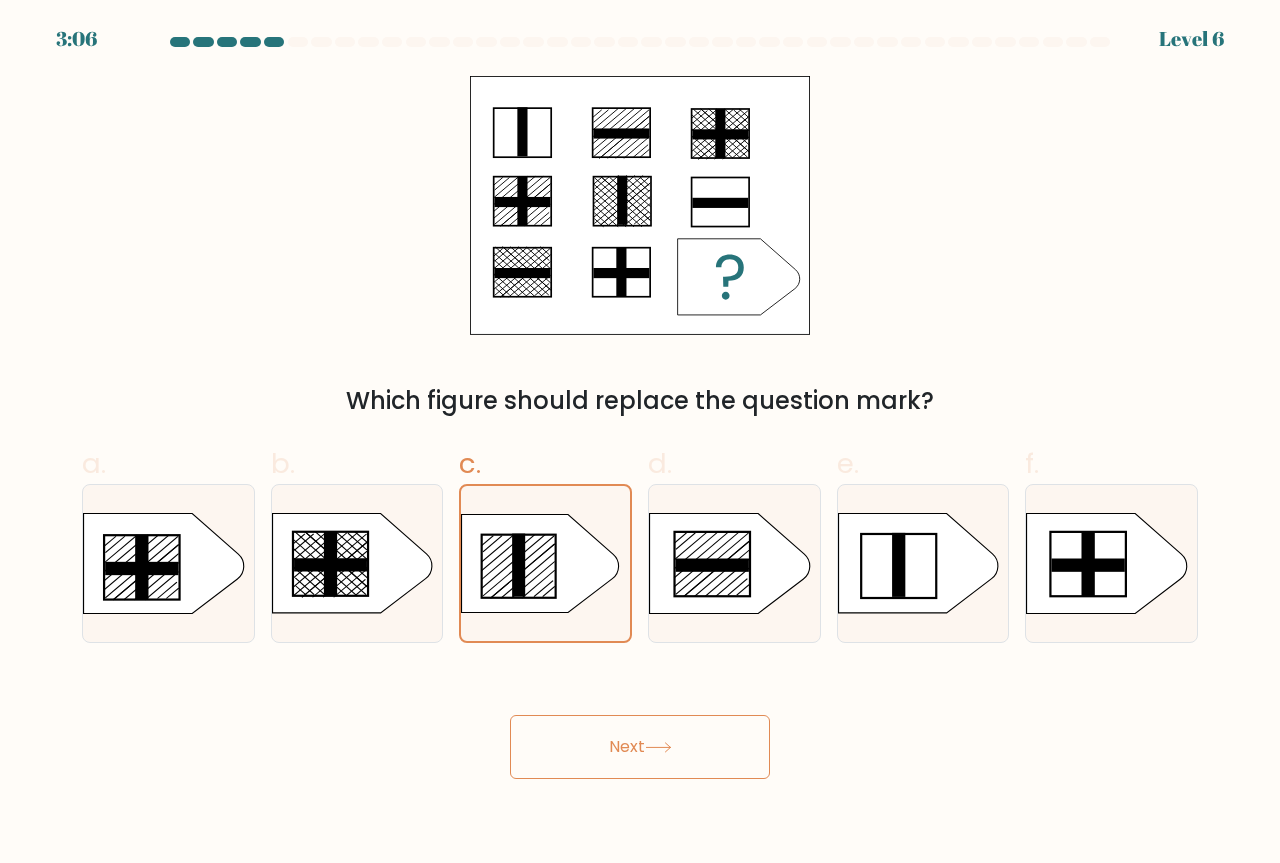click on "Next" at bounding box center [640, 747] 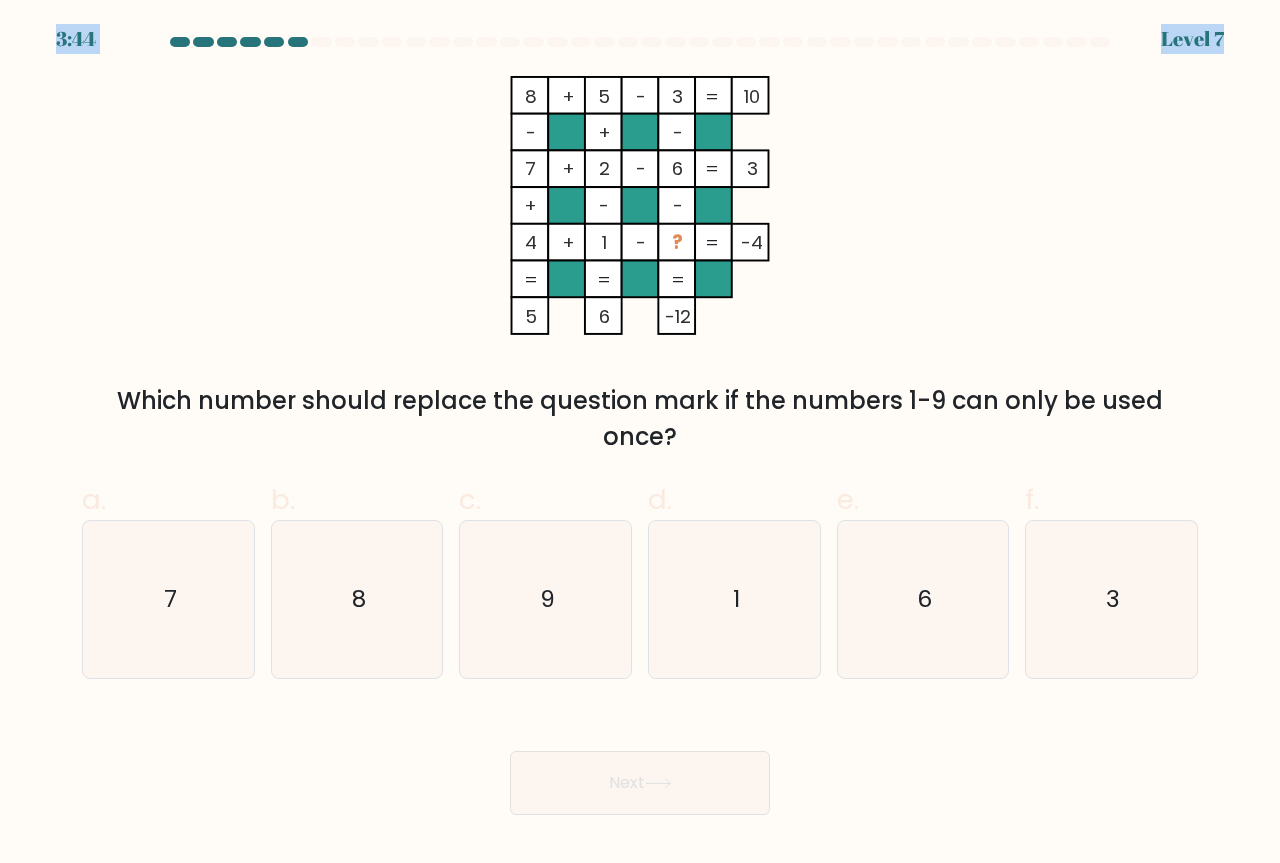 drag, startPoint x: 814, startPoint y: 30, endPoint x: 812, endPoint y: 40, distance: 10.198039 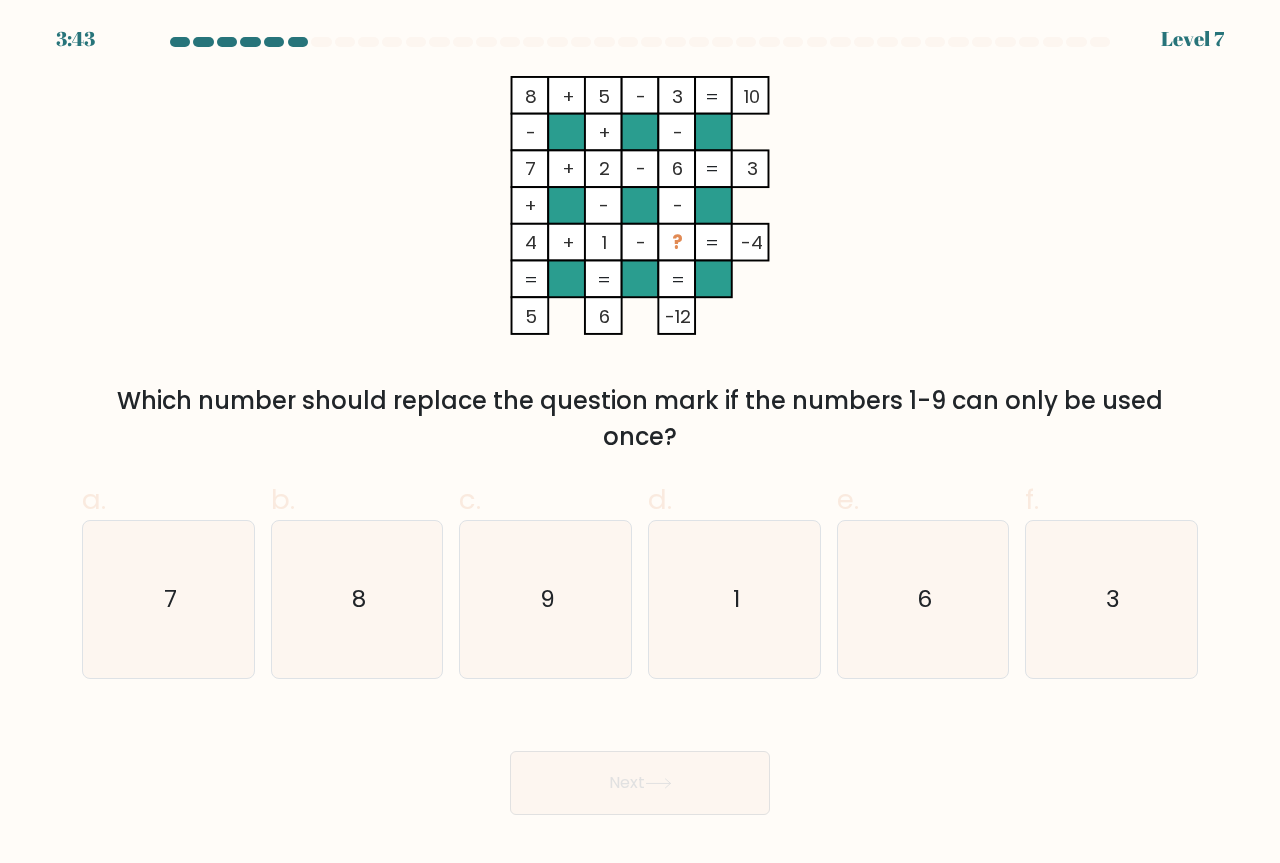 click at bounding box center (640, 426) 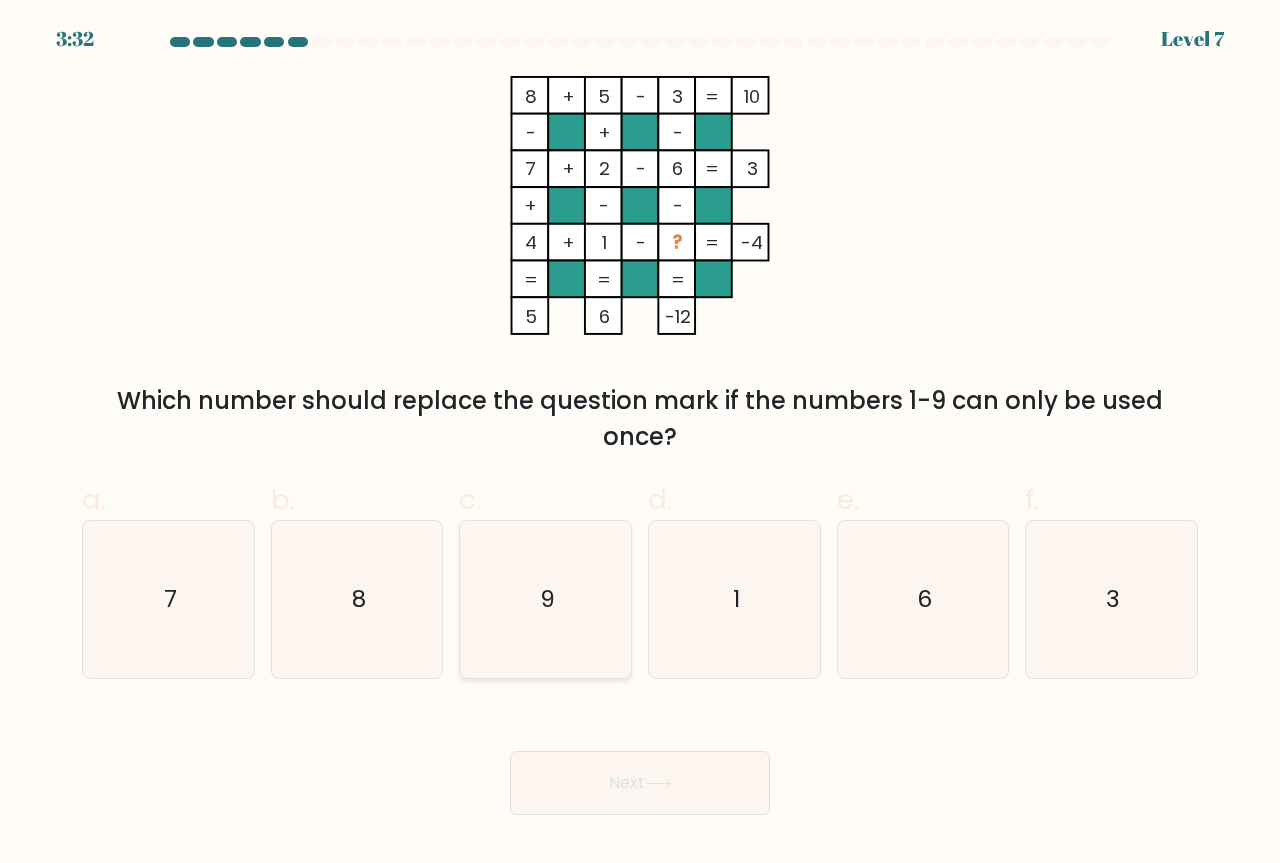 click on "9" at bounding box center [545, 599] 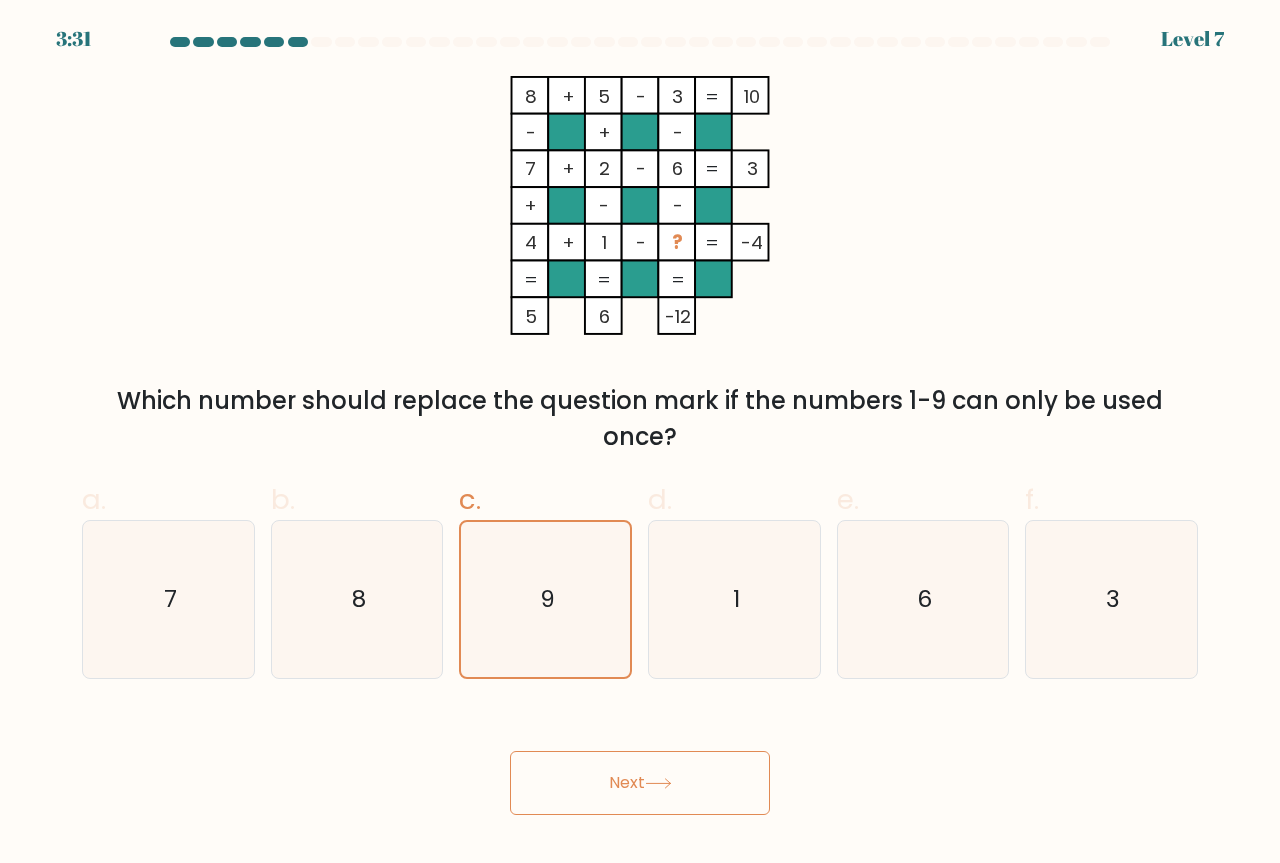 click on "Next" at bounding box center [640, 783] 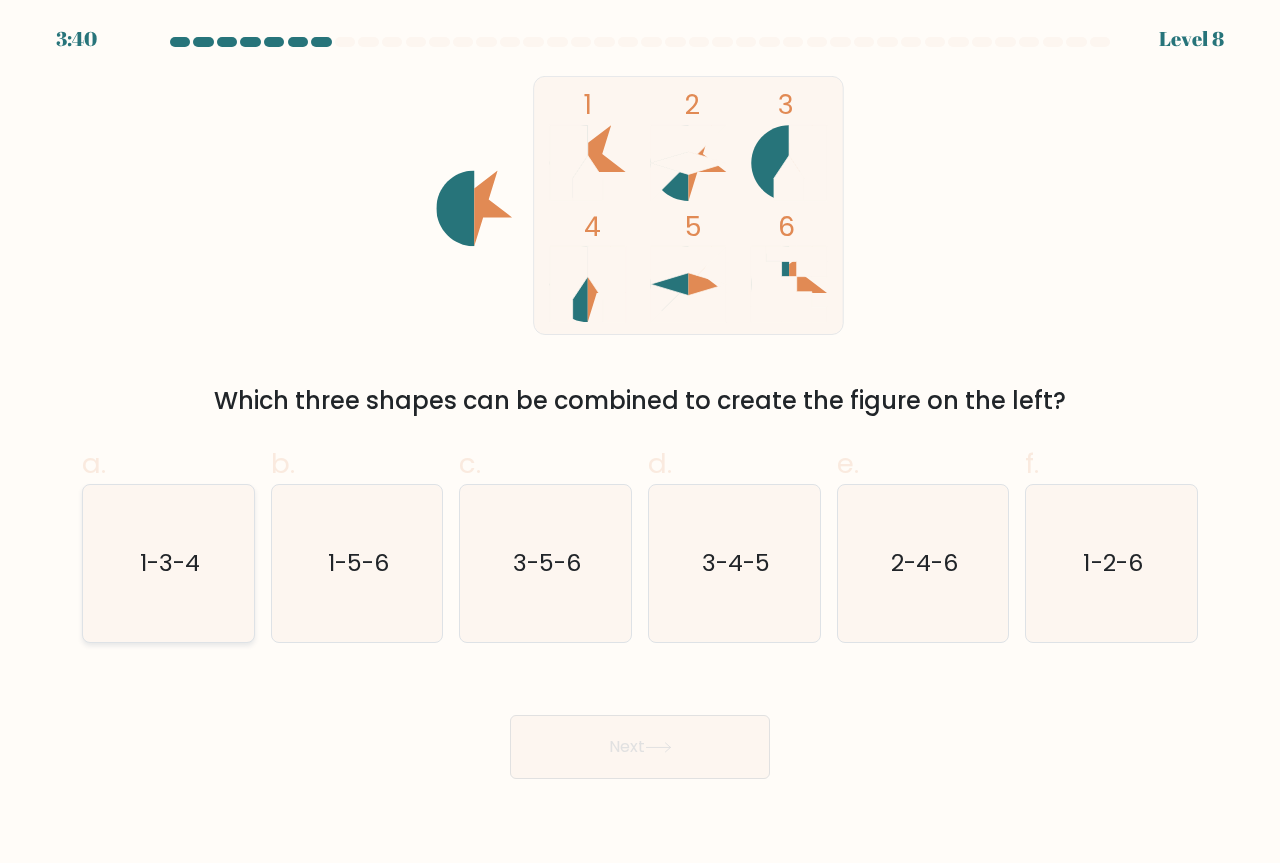 click on "1-3-4" at bounding box center [168, 563] 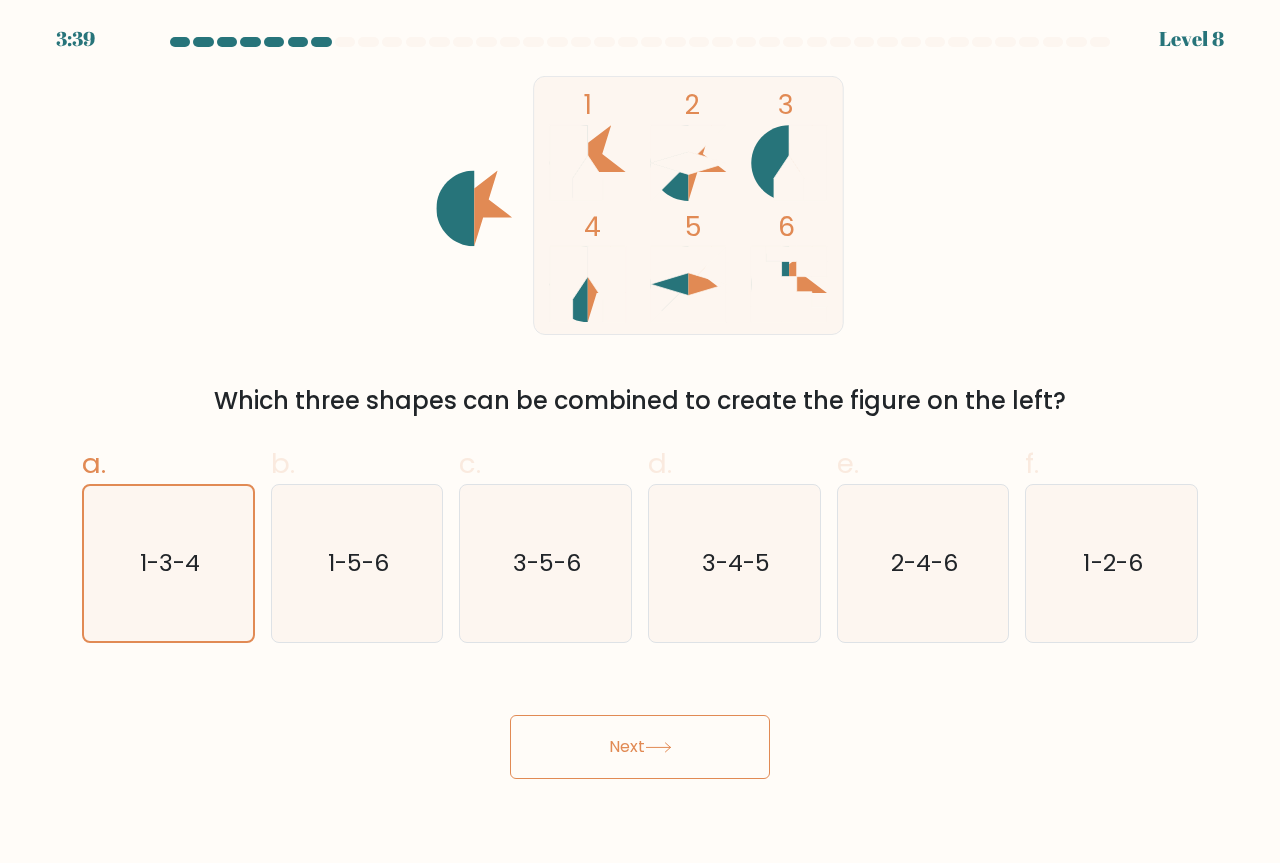 click on "Next" at bounding box center [640, 747] 